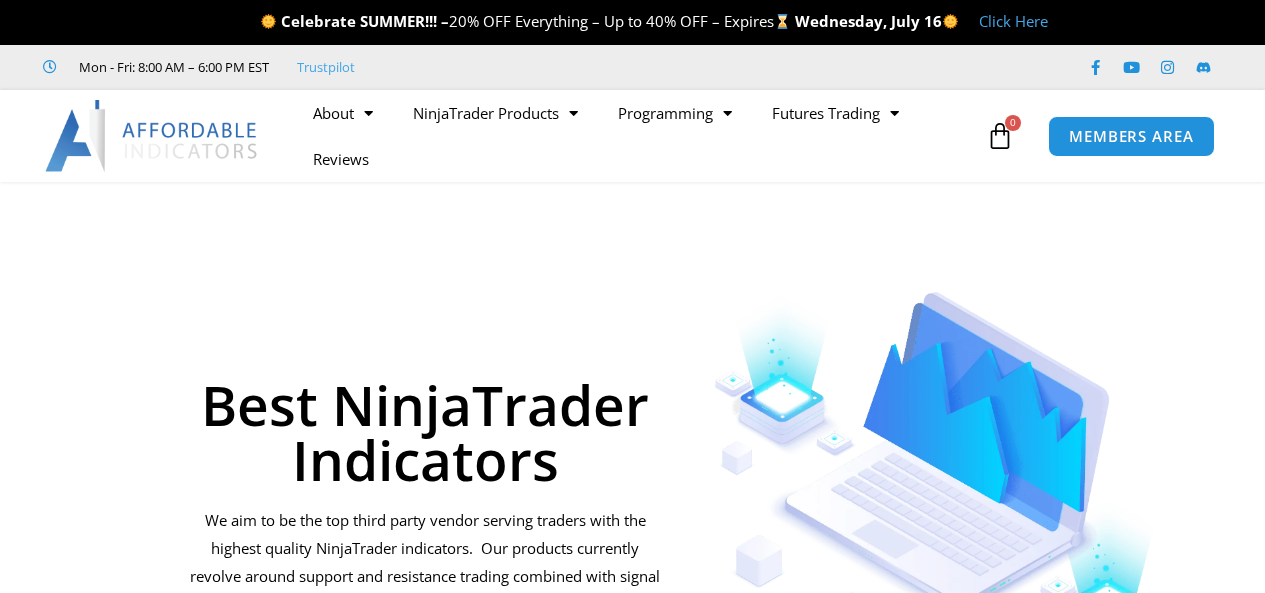 scroll, scrollTop: 0, scrollLeft: 0, axis: both 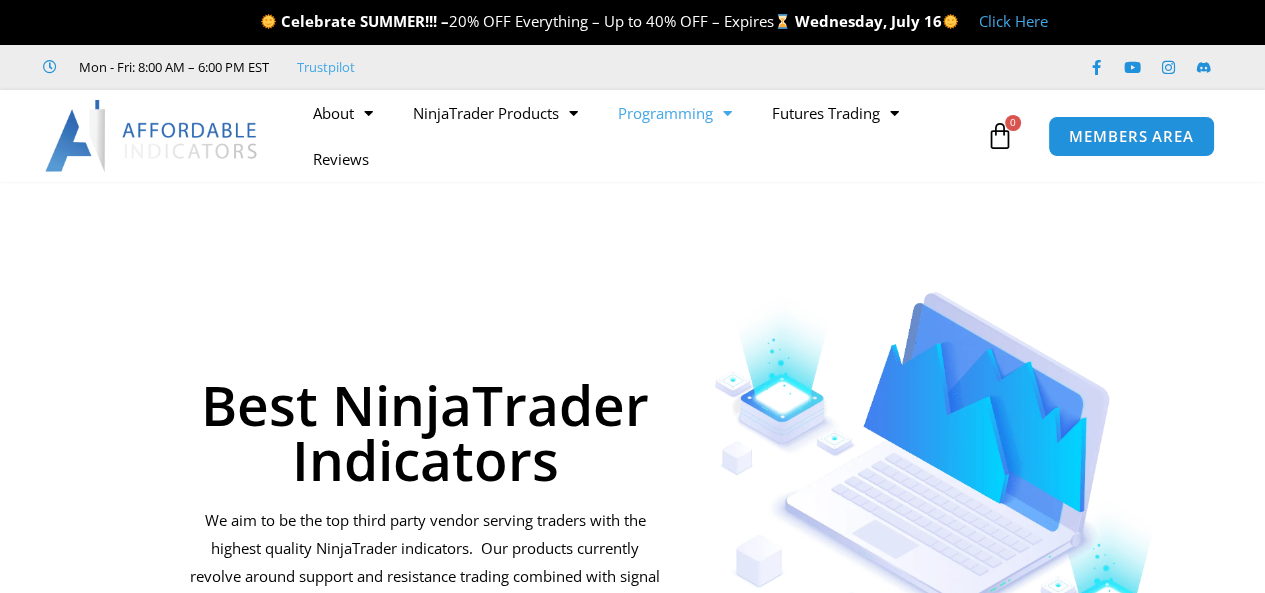 click 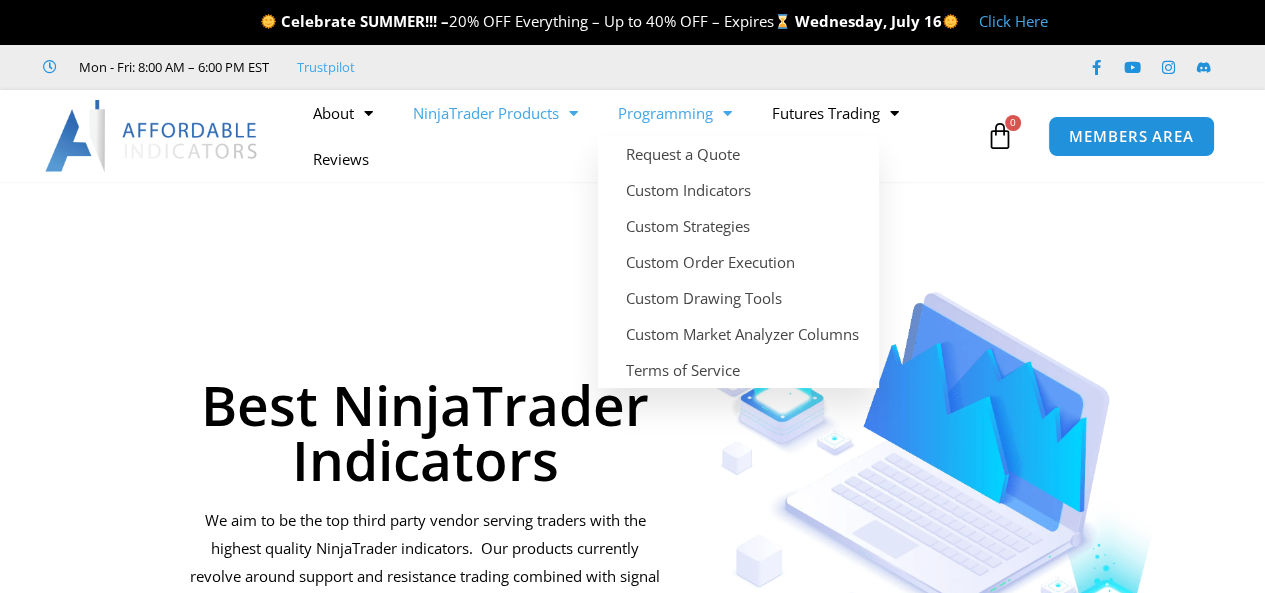 click 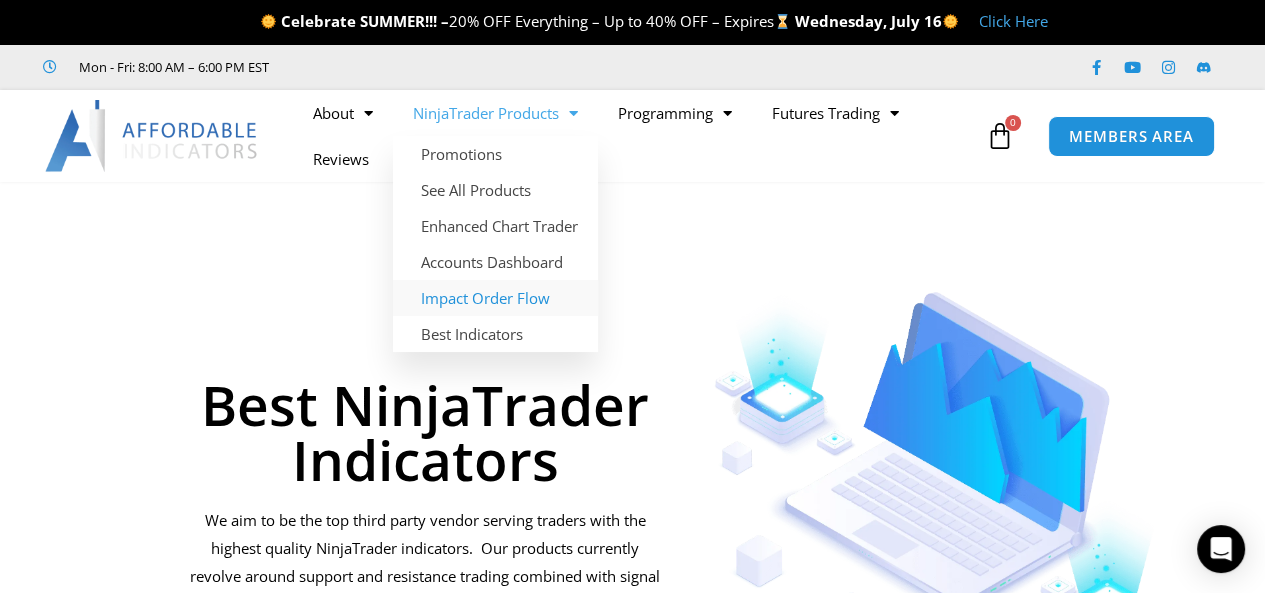 click on "Impact Order Flow" 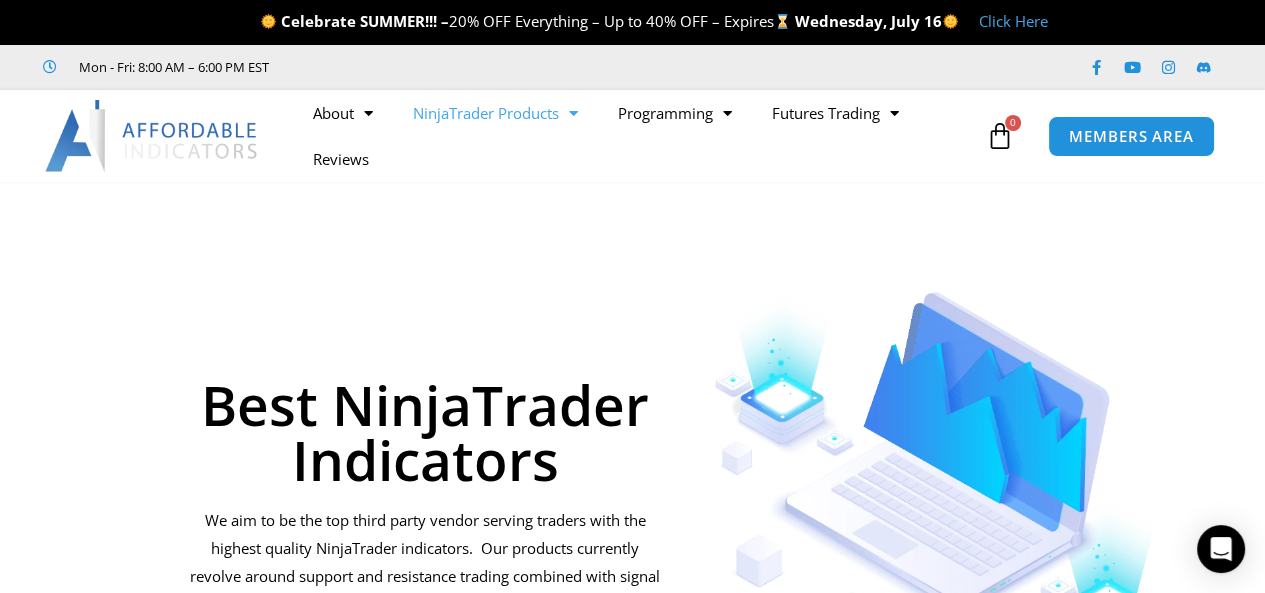 click on "NinjaTrader Products" 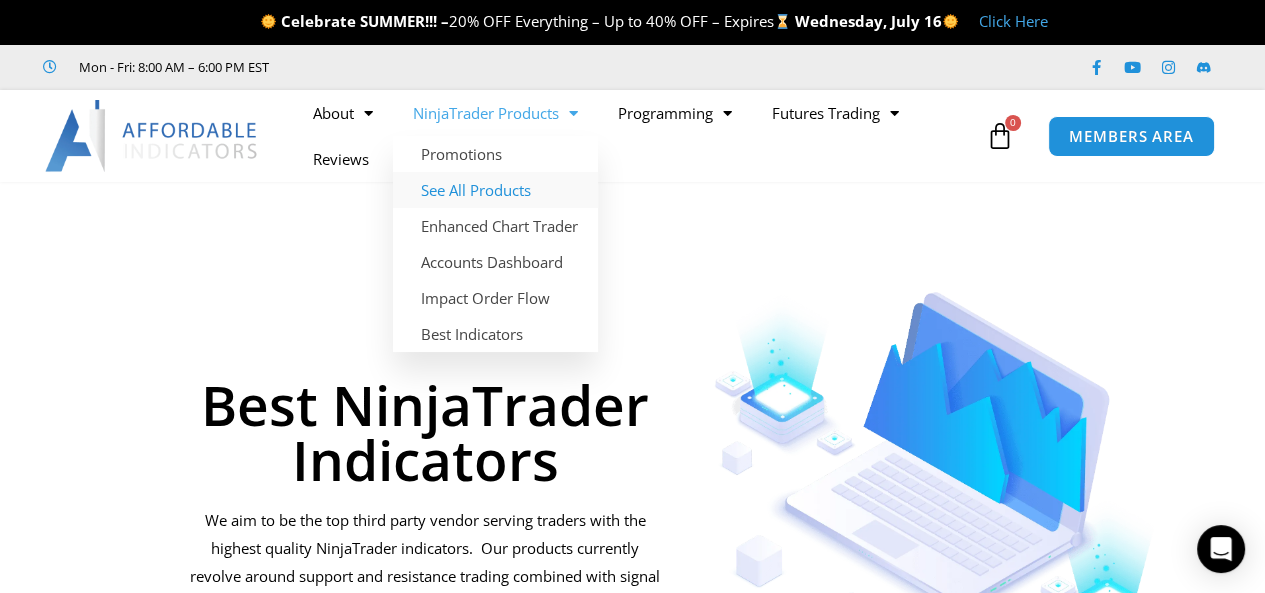 click on "See All Products" 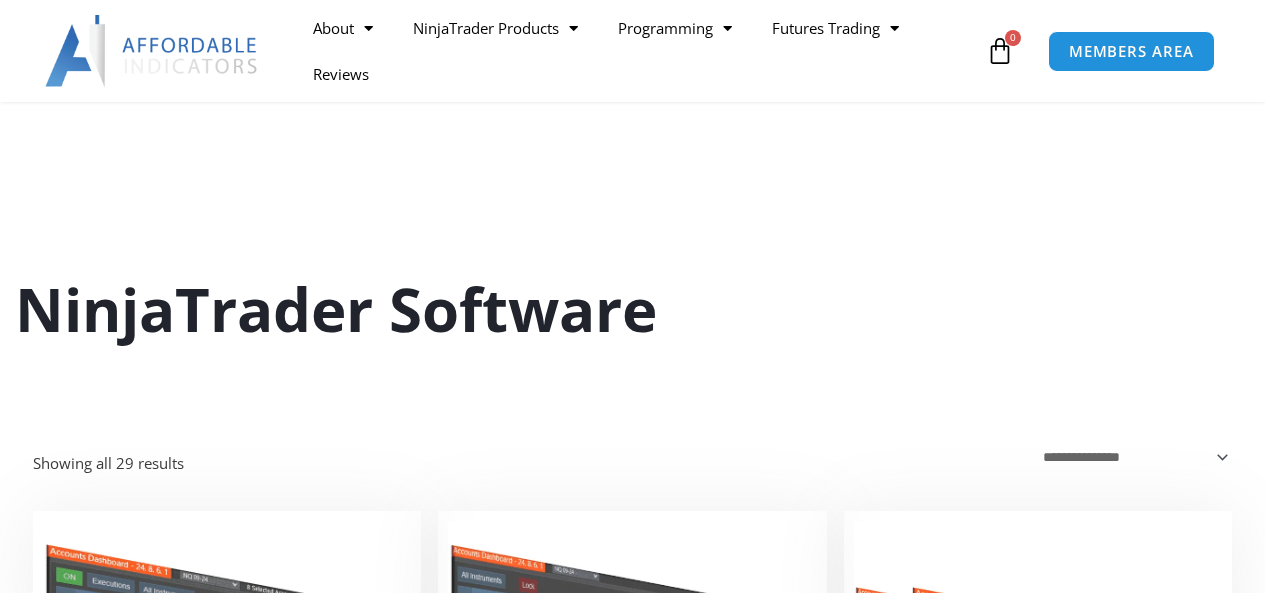 scroll, scrollTop: 595, scrollLeft: 0, axis: vertical 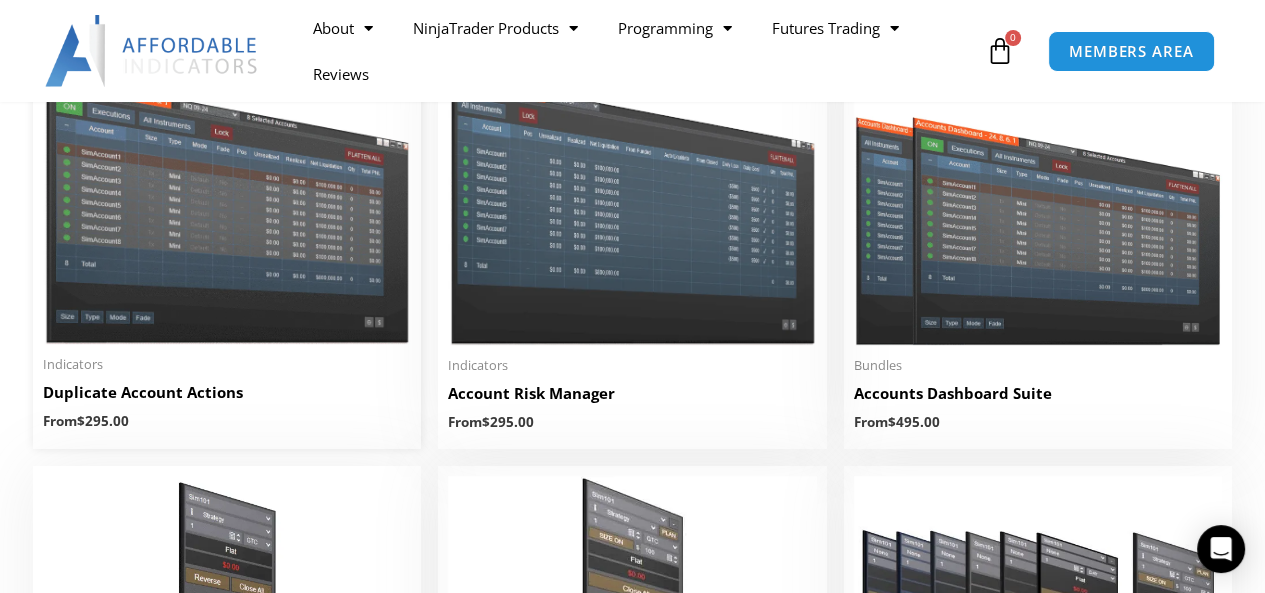 click at bounding box center (227, 197) 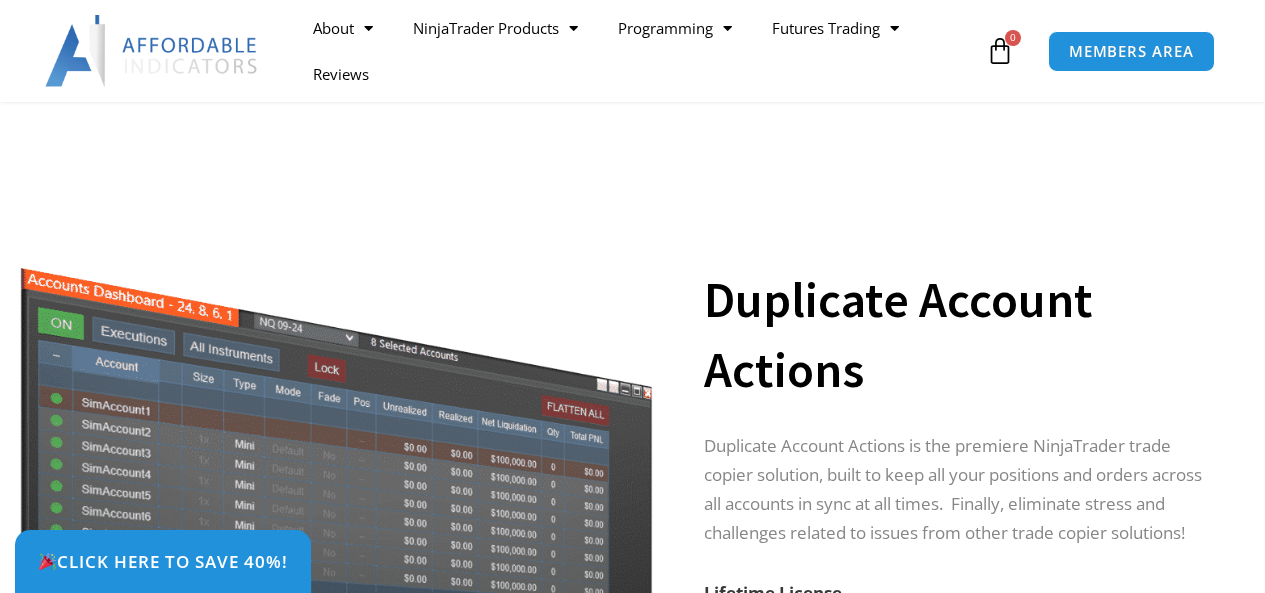 scroll, scrollTop: 283, scrollLeft: 0, axis: vertical 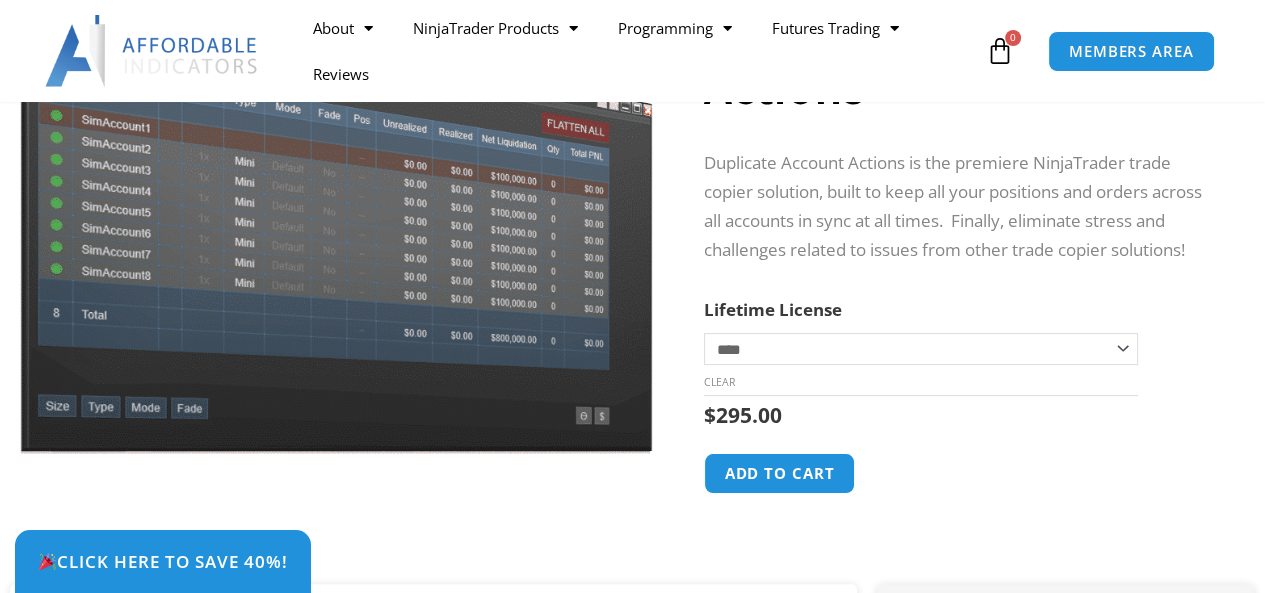 click on "**********" 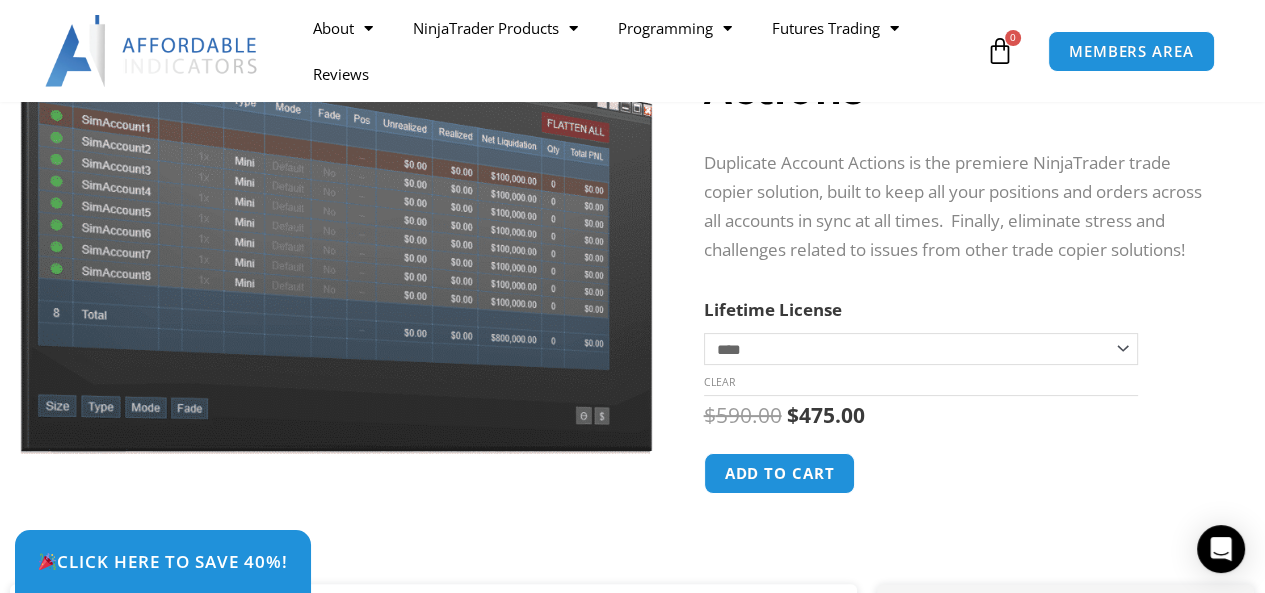 click on "**********" 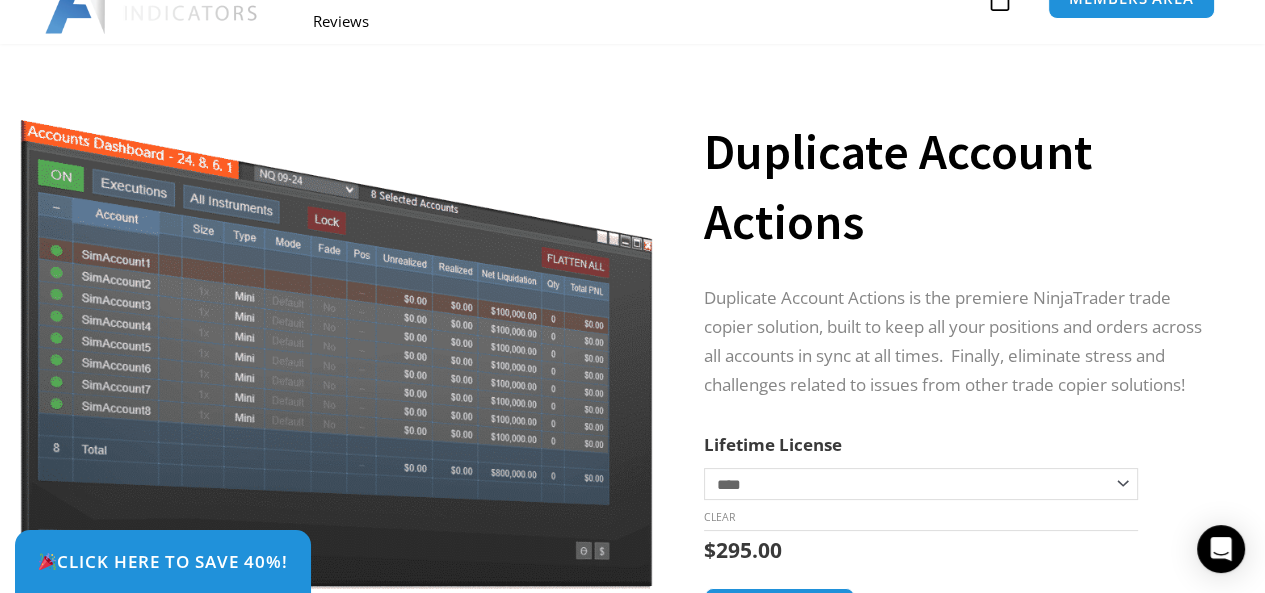 scroll, scrollTop: 0, scrollLeft: 0, axis: both 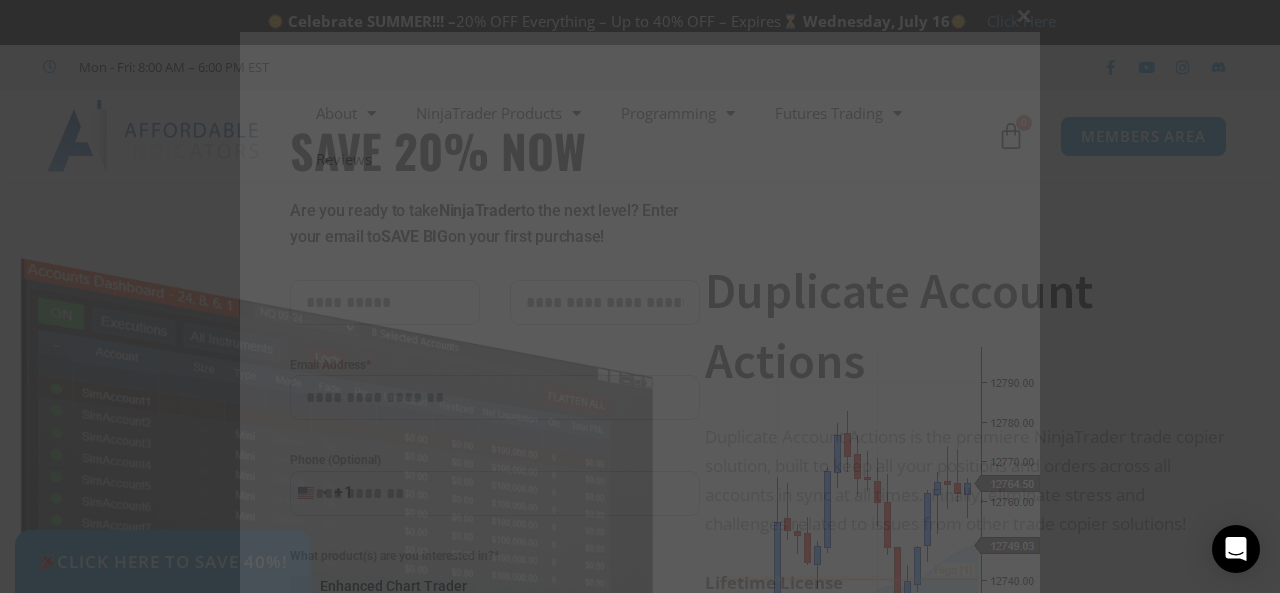 click at bounding box center (1024, 16) 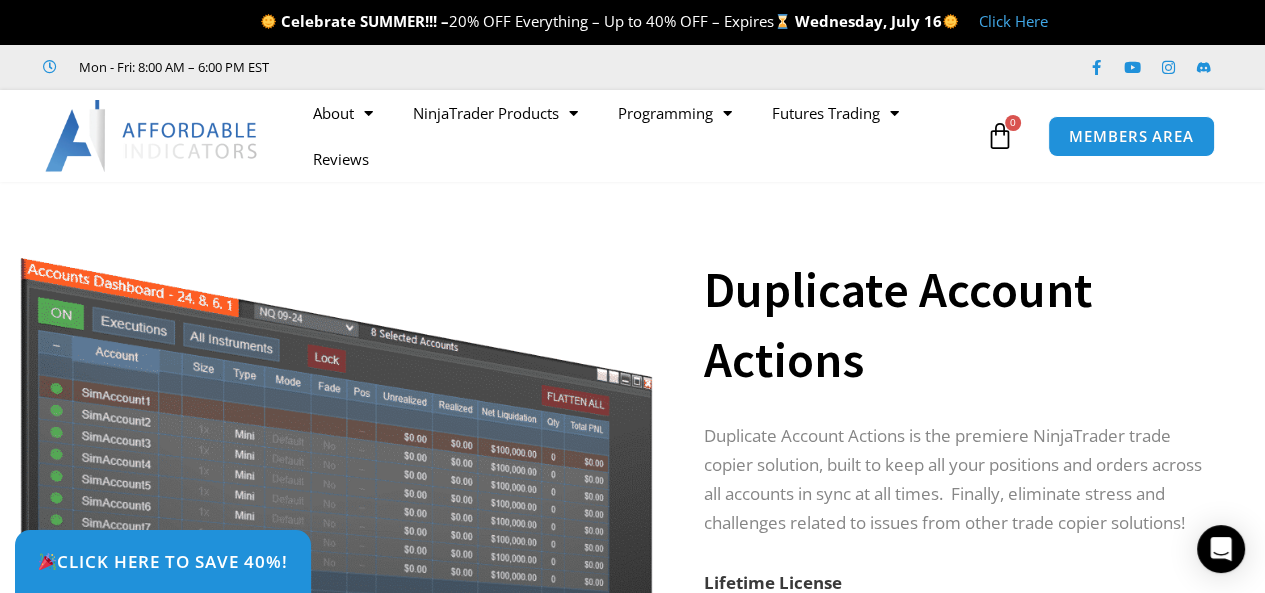 click on "Click Here" at bounding box center [1013, 21] 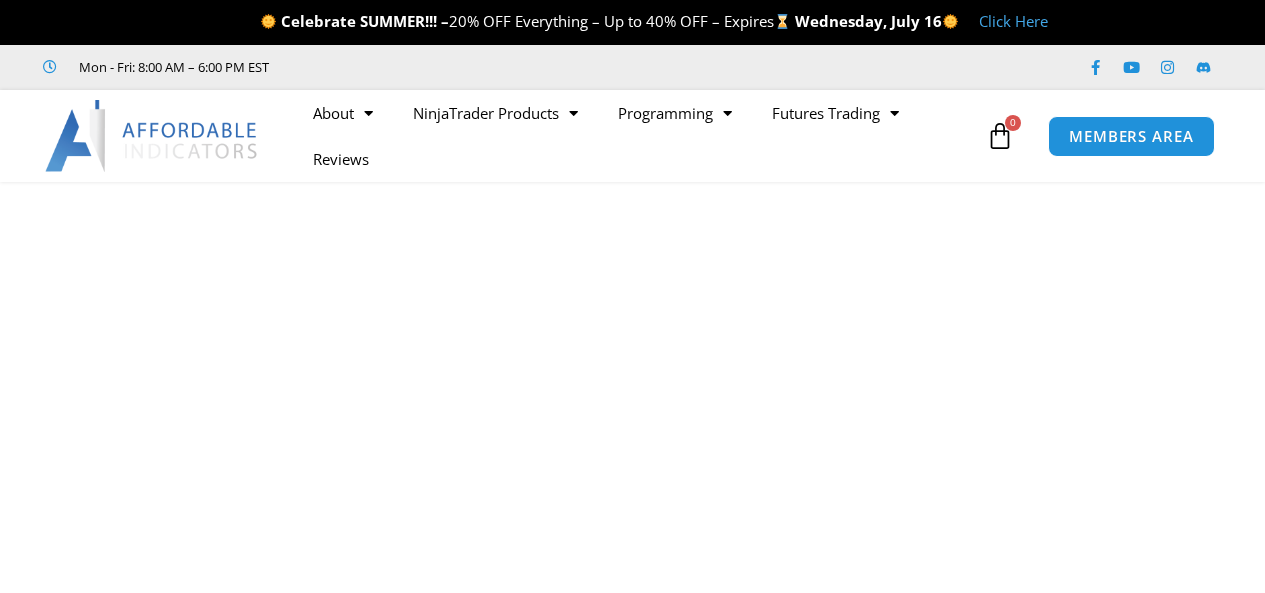 scroll, scrollTop: 0, scrollLeft: 0, axis: both 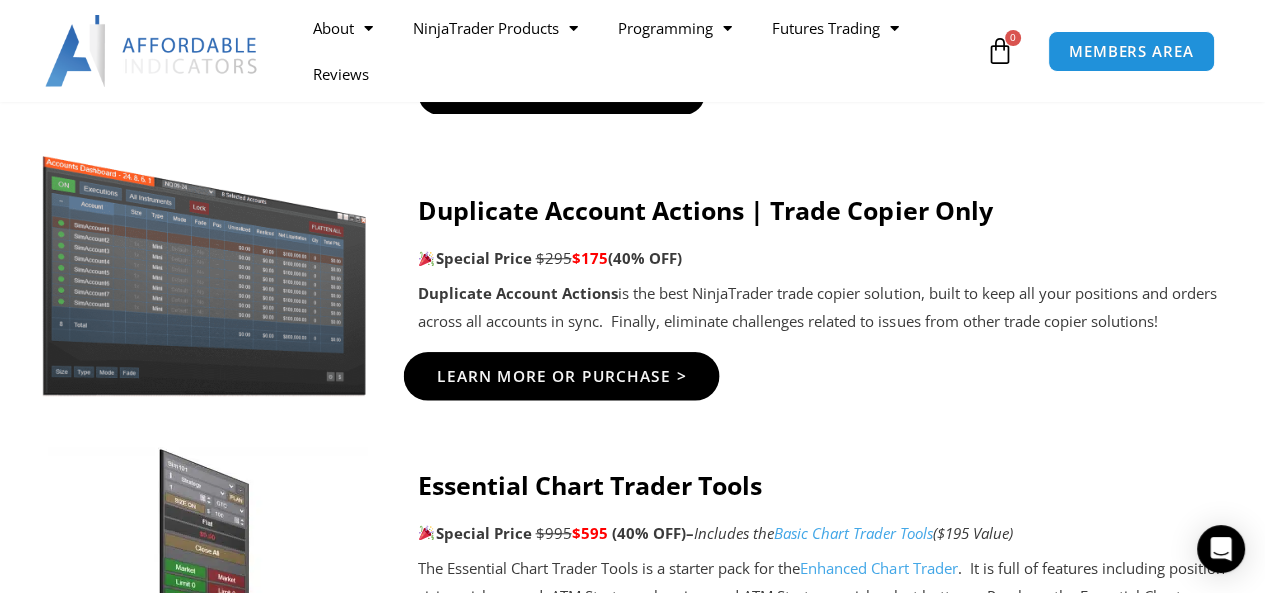 click on "Learn More Or Purchase >" at bounding box center [562, 375] 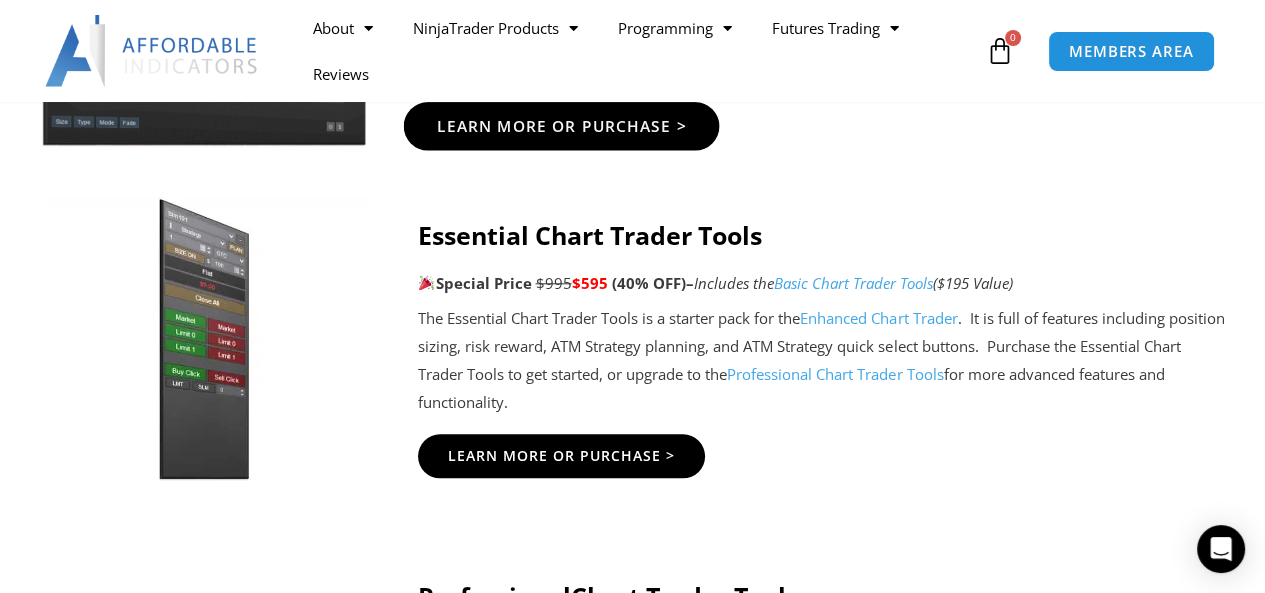 scroll, scrollTop: 1628, scrollLeft: 0, axis: vertical 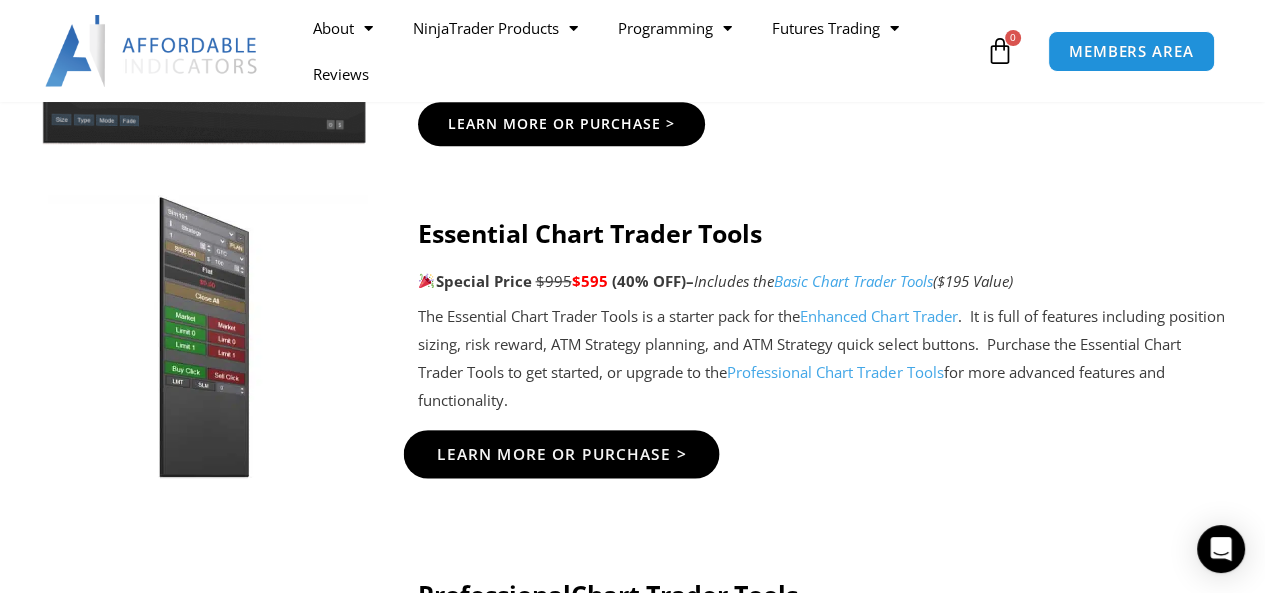 click on "Learn More Or Purchase >" at bounding box center [562, 454] 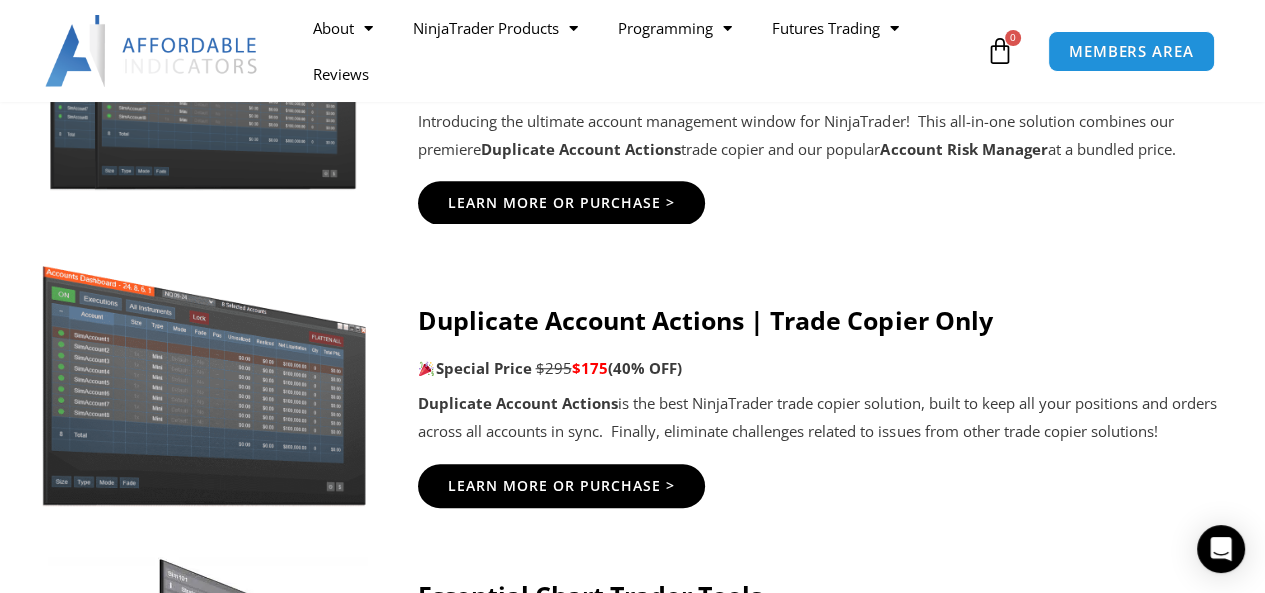 scroll, scrollTop: 1266, scrollLeft: 0, axis: vertical 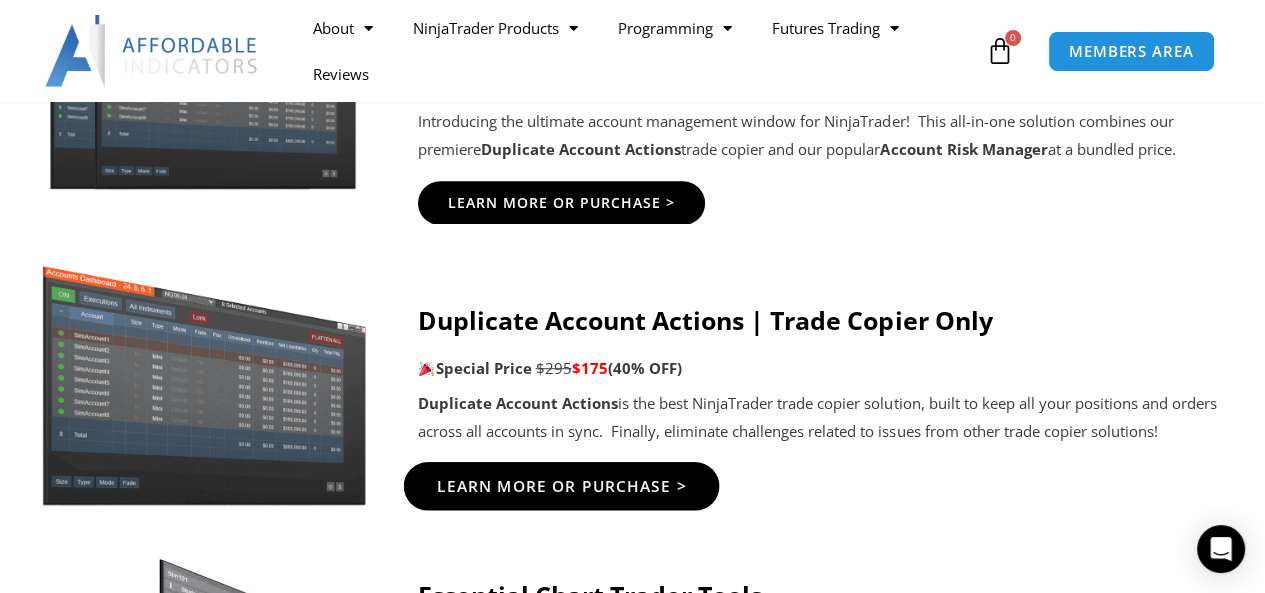 click on "Learn More Or Purchase >" at bounding box center (562, 485) 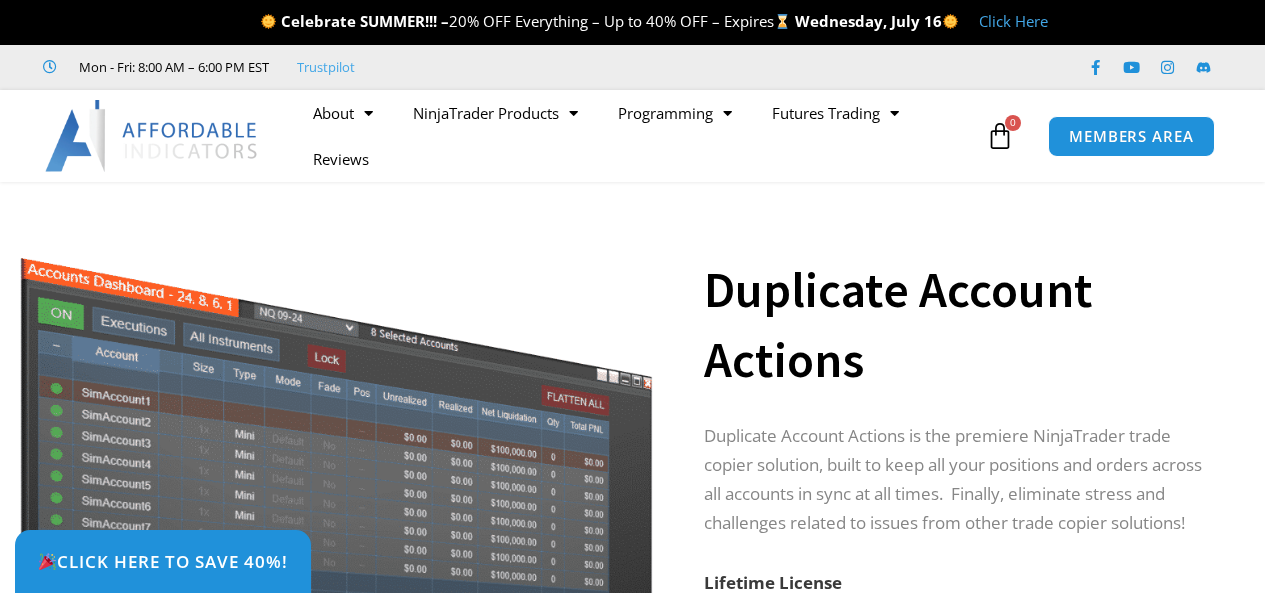 scroll, scrollTop: 0, scrollLeft: 0, axis: both 